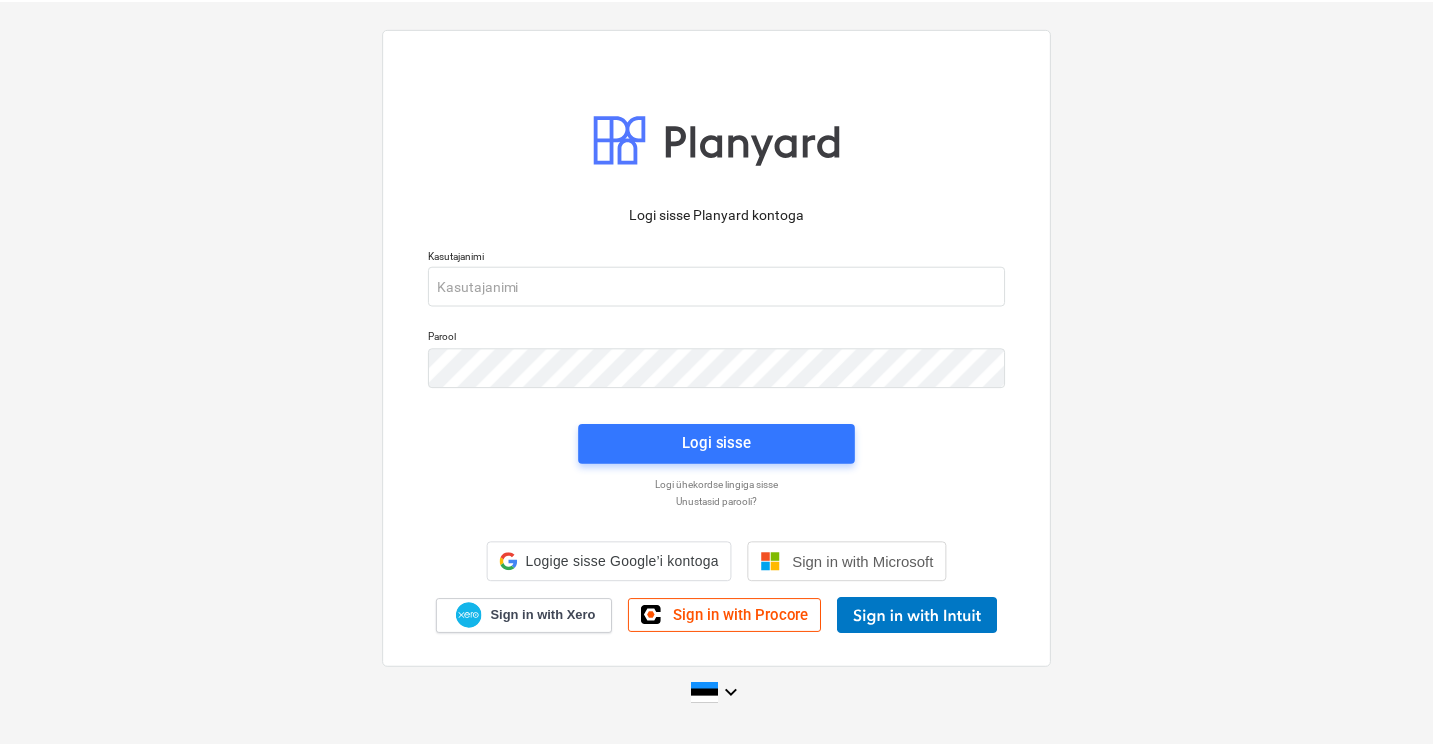 scroll, scrollTop: 0, scrollLeft: 0, axis: both 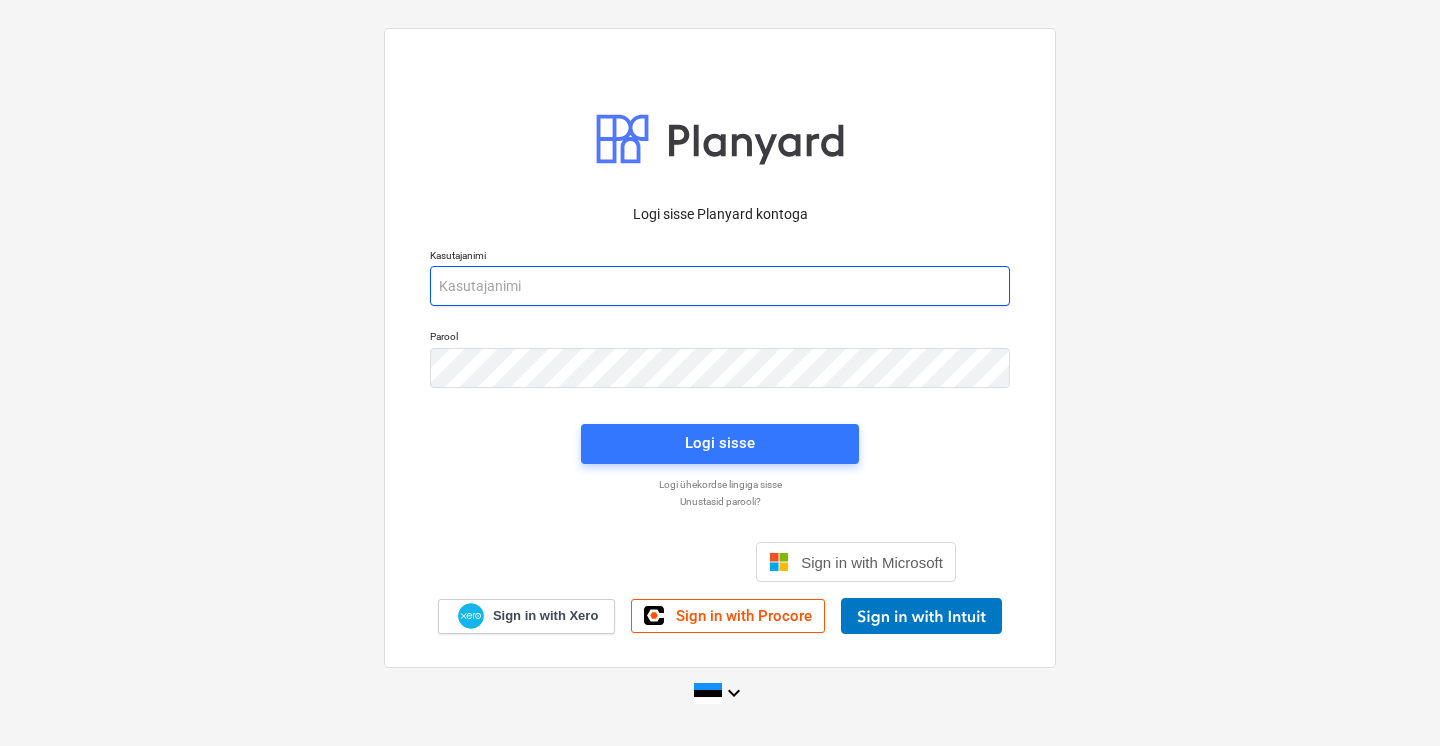 type on "[EMAIL_ADDRESS][DOMAIN_NAME]" 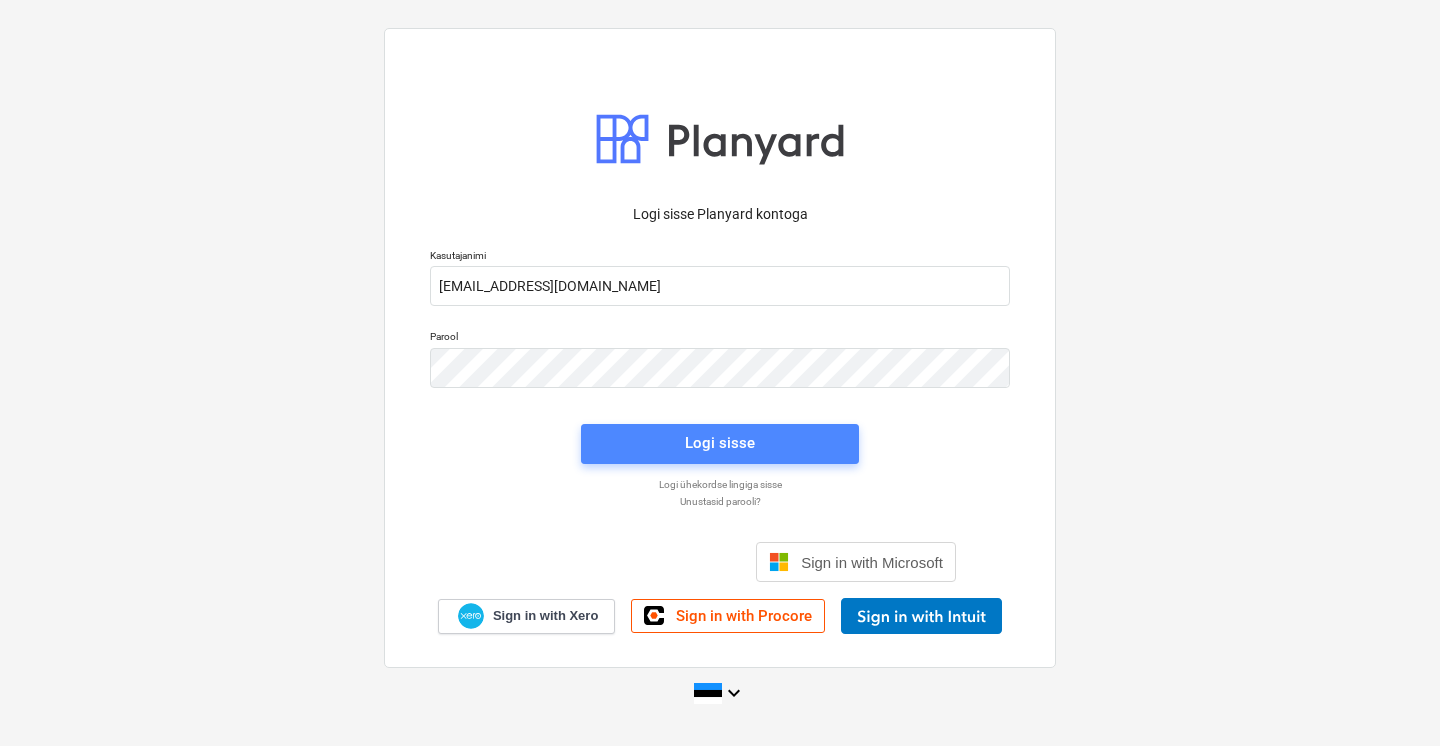 click on "Logi sisse" at bounding box center (720, 443) 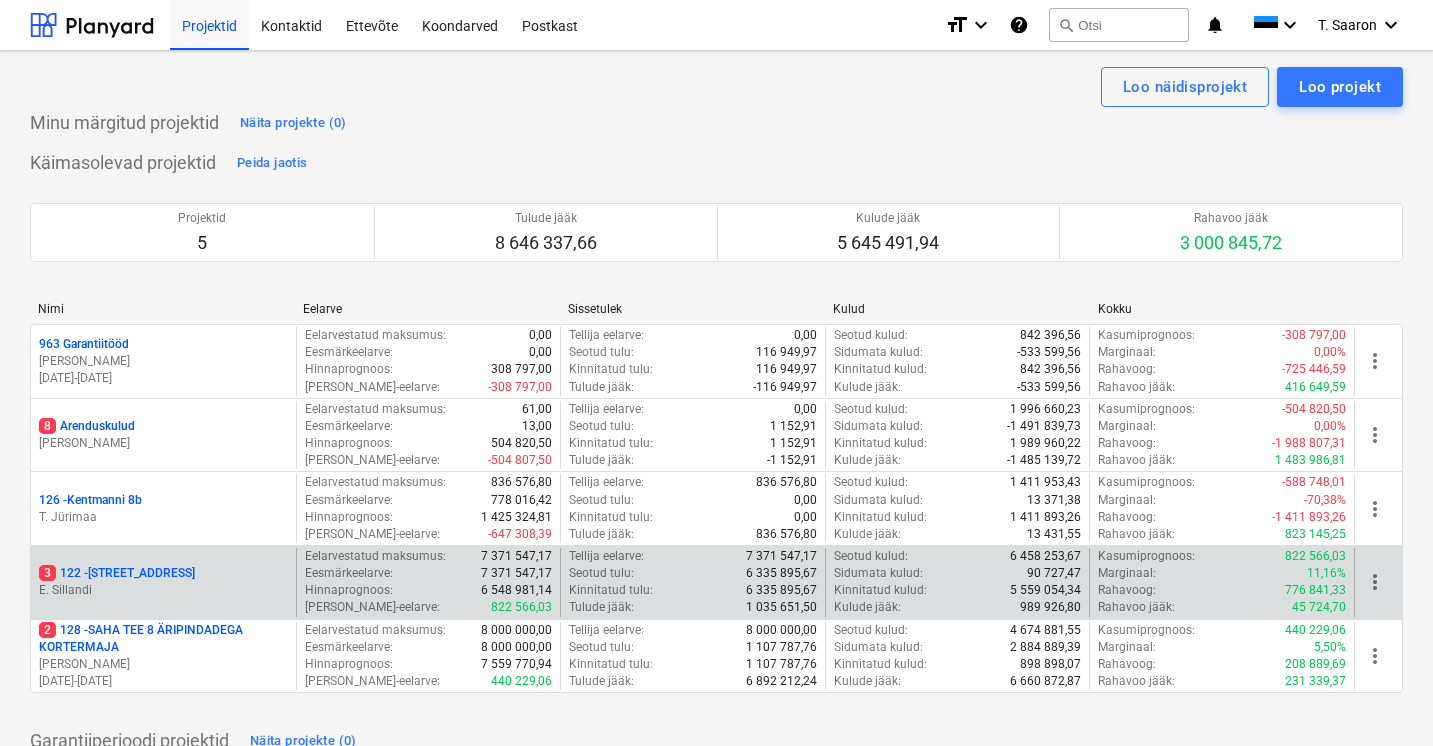 click on "3  122 -  [STREET_ADDRESS]" at bounding box center (117, 573) 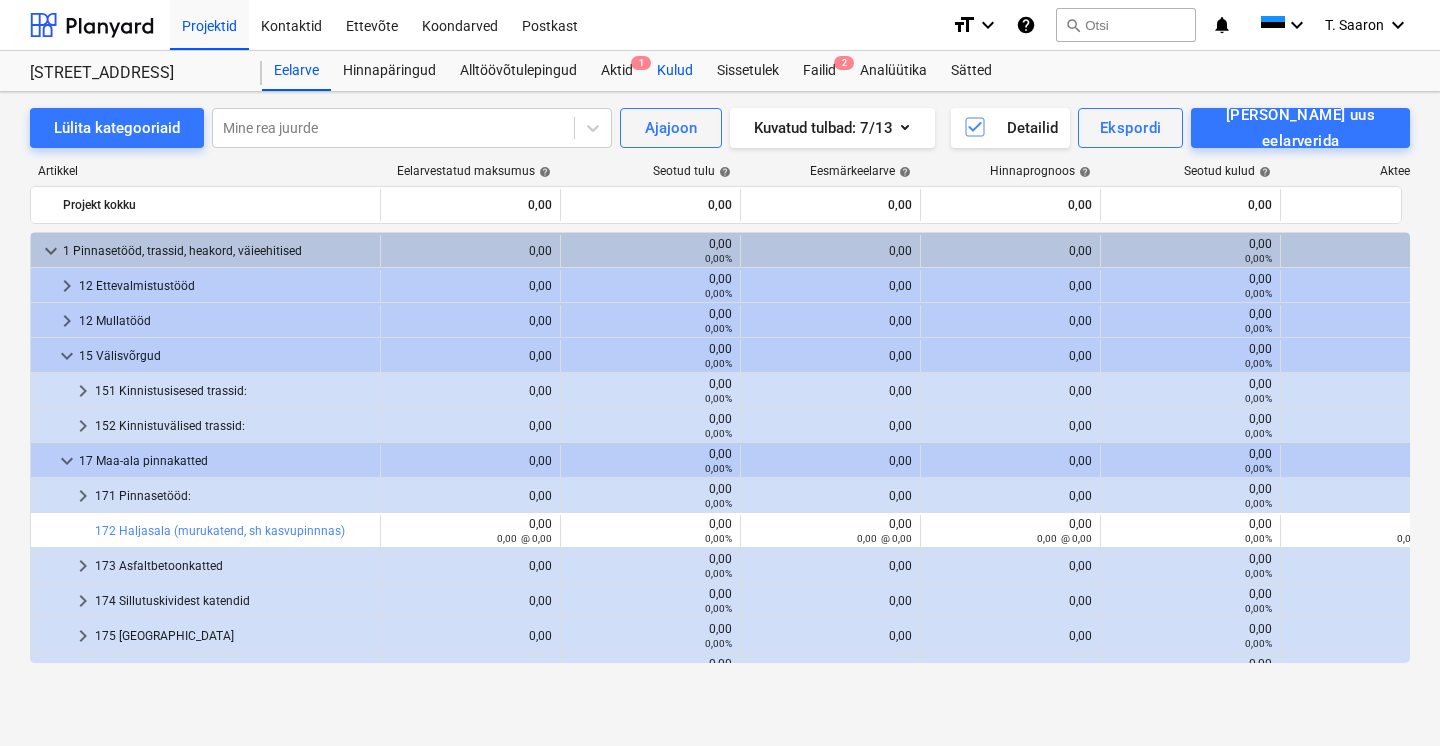 click on "Kulud" at bounding box center (675, 71) 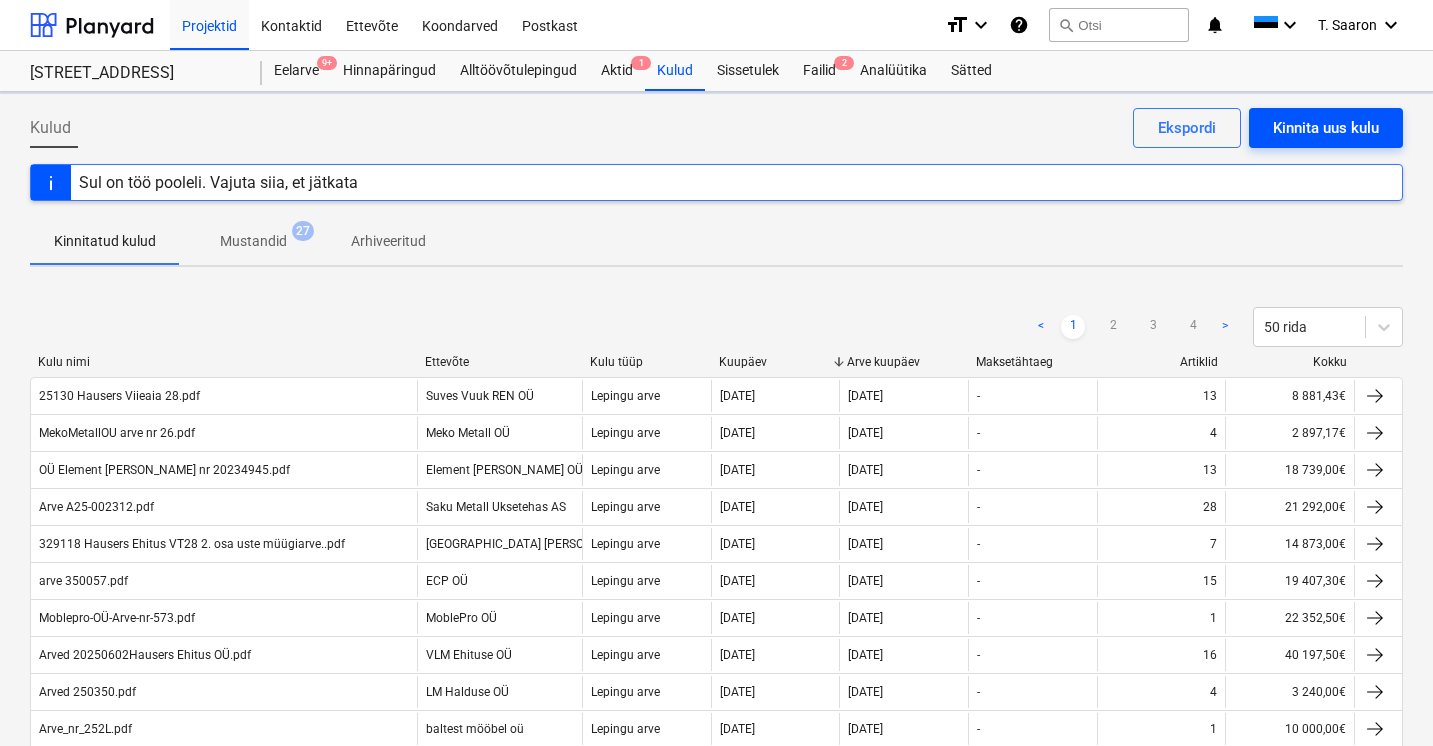 click on "Kinnita uus kulu" at bounding box center [1326, 128] 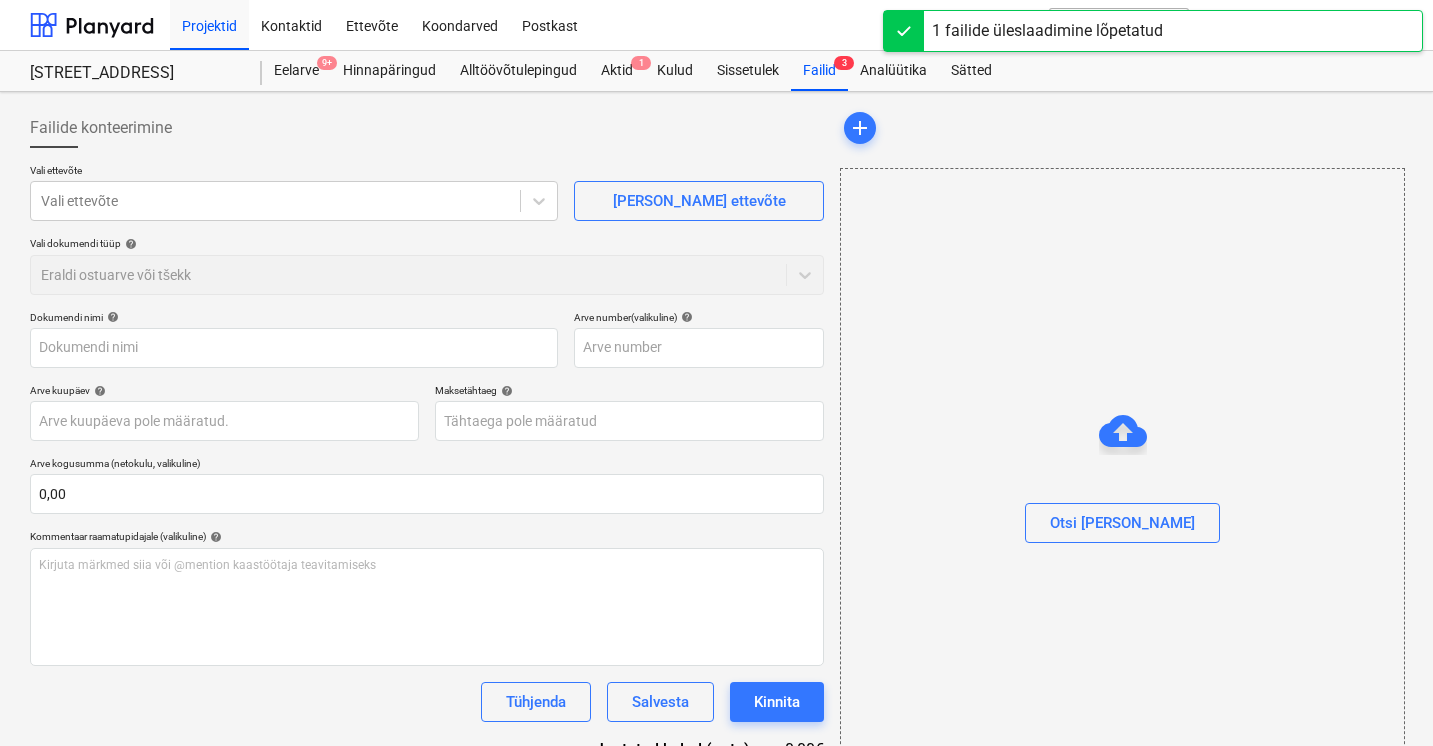 type on "Verol_Grupp_OU_Hausers_Ehitus_OU_202543.pdf" 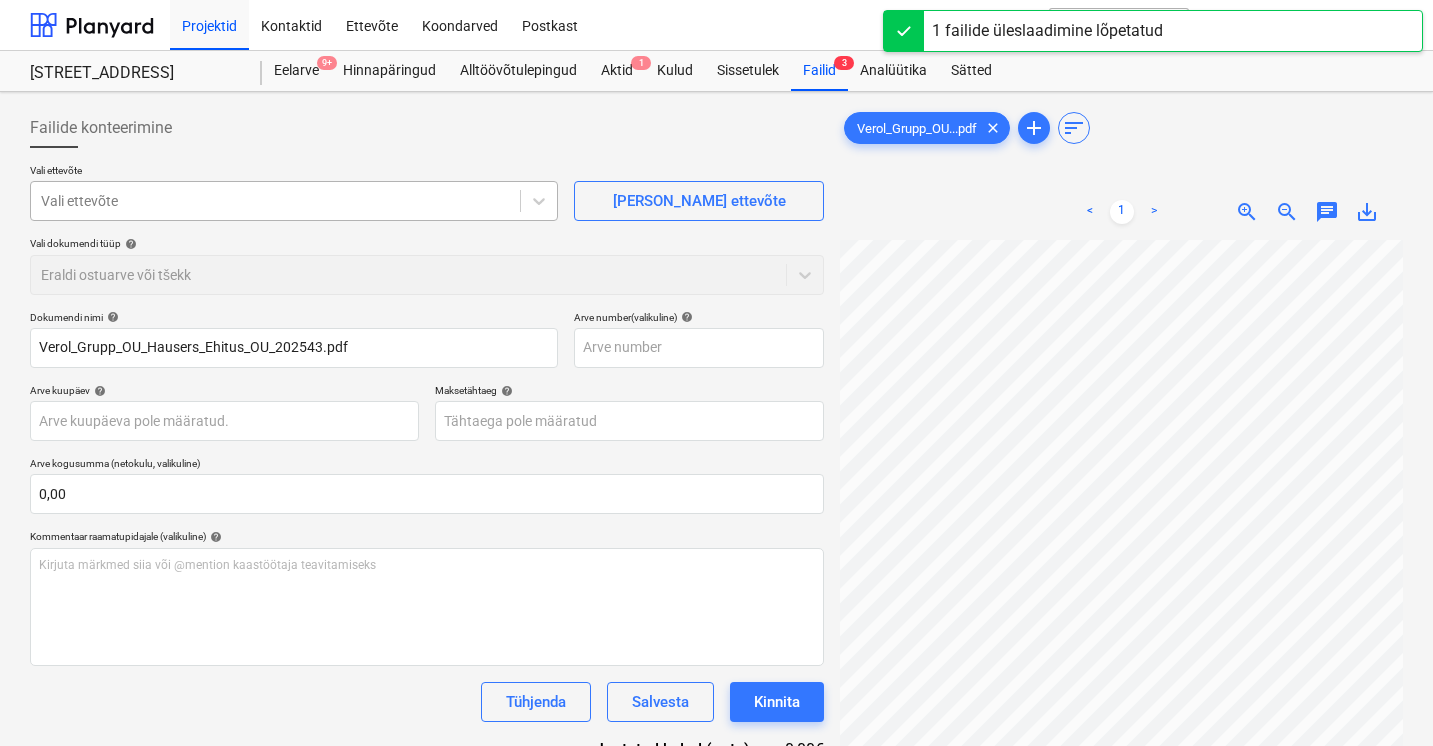 click at bounding box center (275, 201) 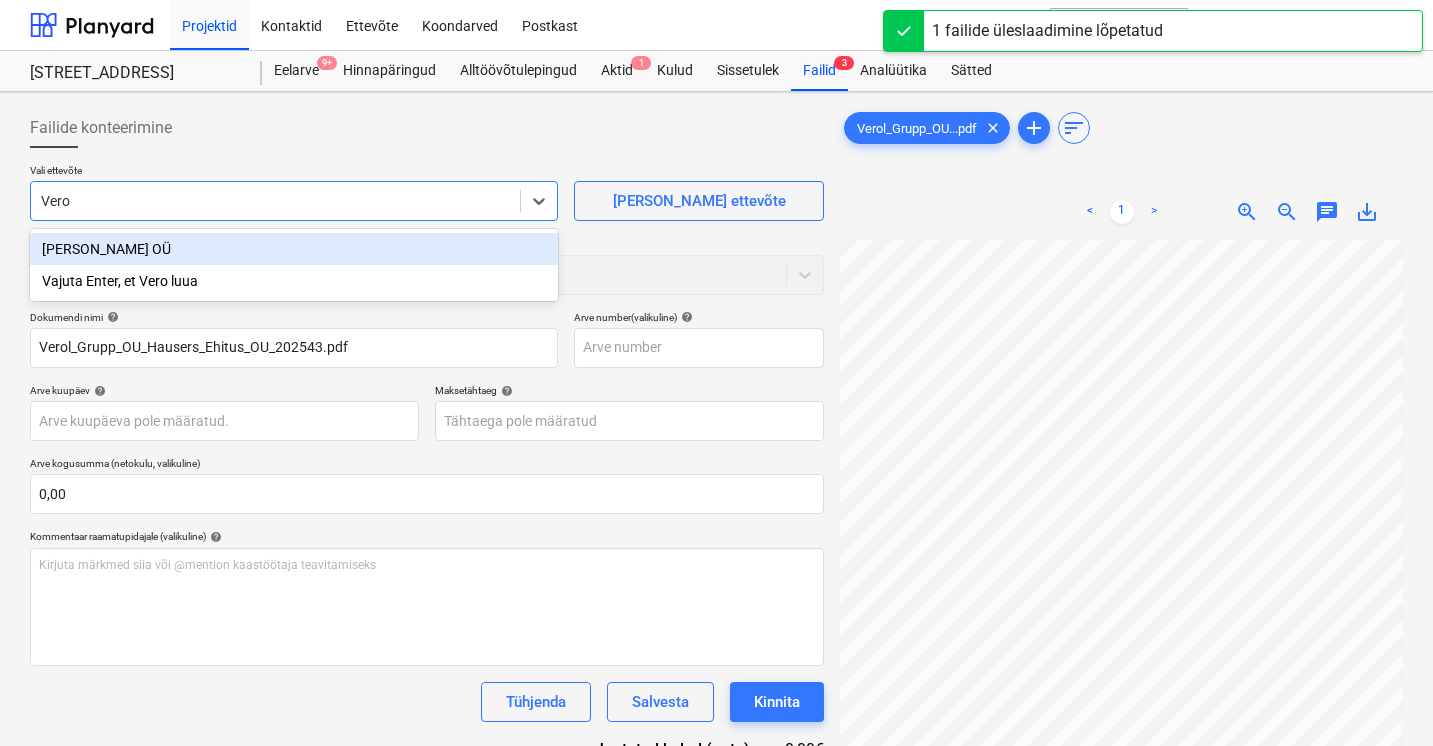 type on "Verol" 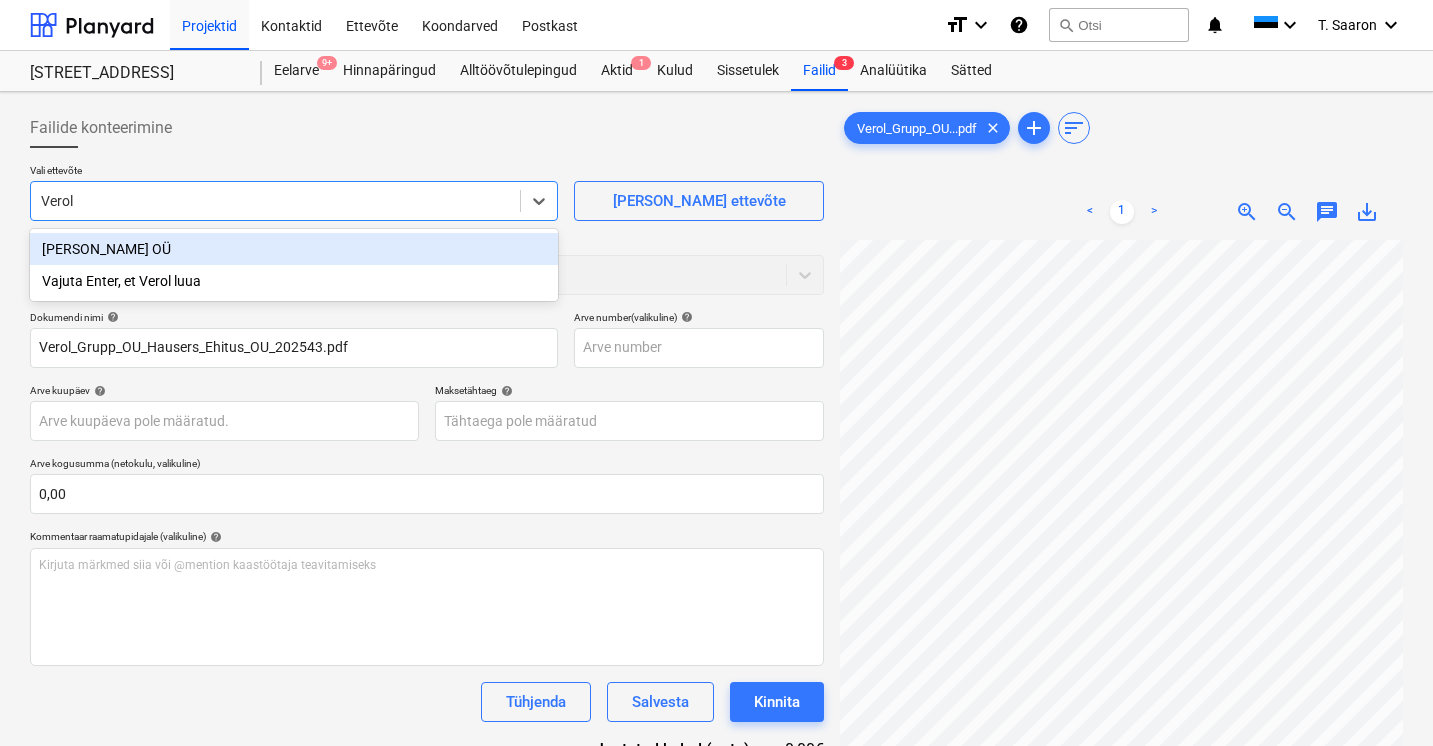 click on "[PERSON_NAME] OÜ" at bounding box center (294, 249) 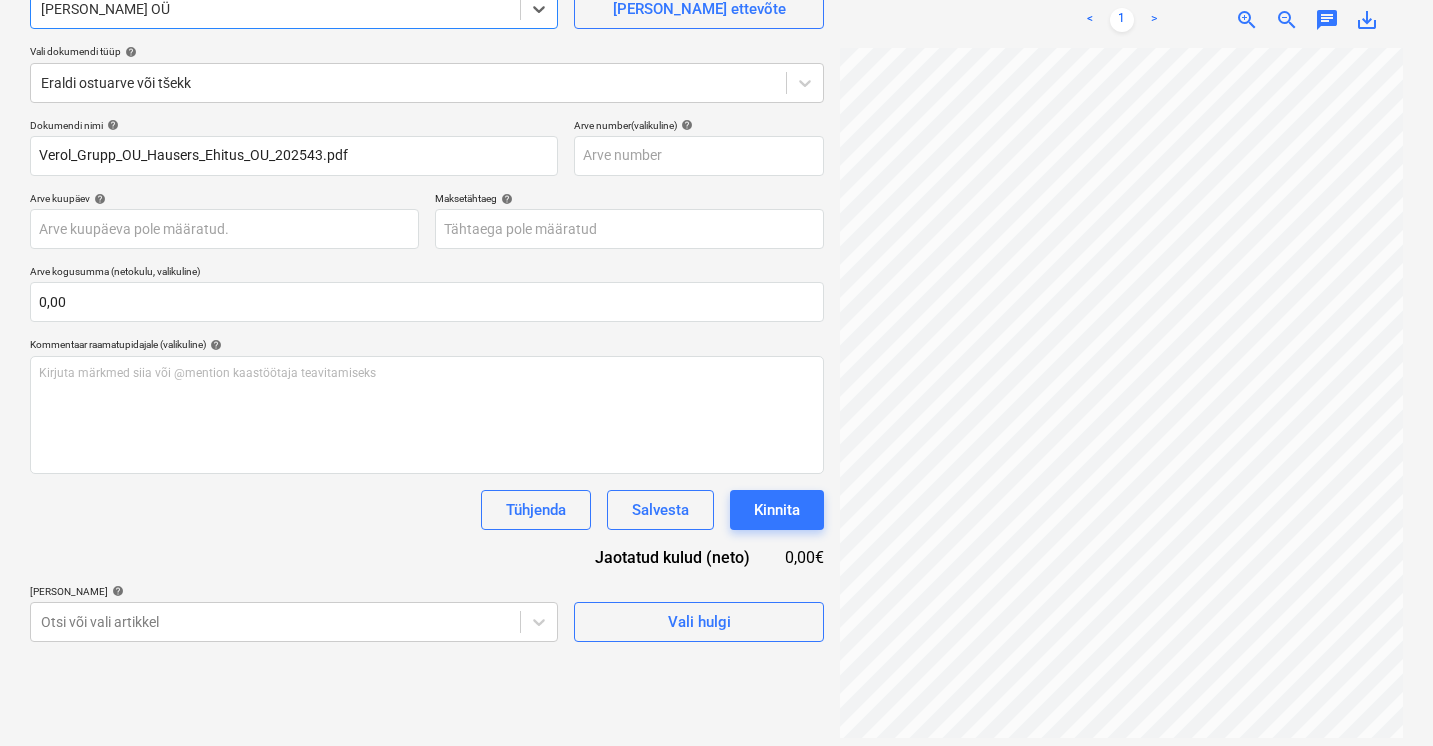 scroll, scrollTop: 200, scrollLeft: 0, axis: vertical 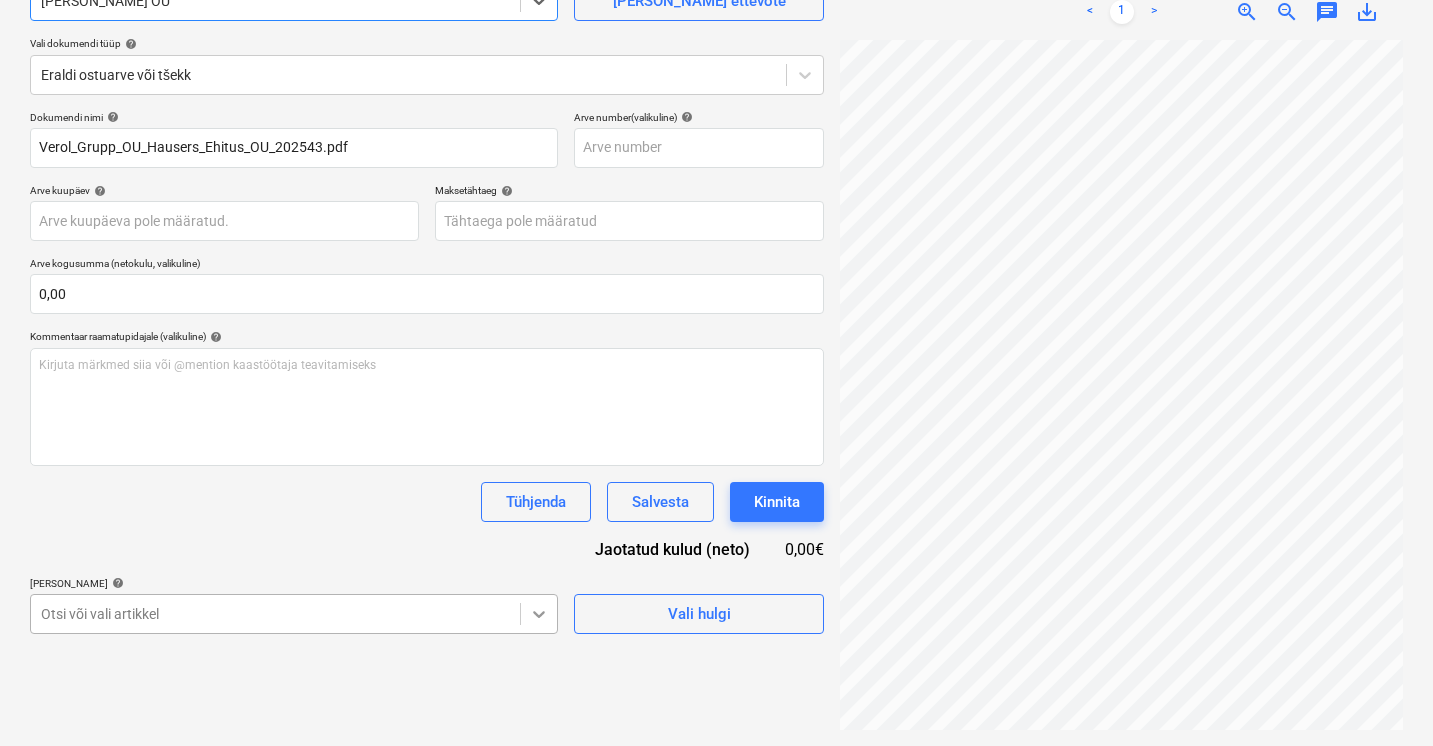 click on "Projektid Kontaktid Ettevõte Koondarved Postkast format_size keyboard_arrow_down help search Otsi notifications 0 keyboard_arrow_down T. [PERSON_NAME] keyboard_arrow_down Viieaia tee 28 Eelarve 9+ Hinnapäringud Alltöövõtulepingud Aktid 1 Kulud Sissetulek Failid 3 Analüütika Sätted Failide konteerimine Vali ettevõte option [PERSON_NAME] OÜ  , selected.   Select is focused ,type to refine list, press Down to open the menu,  [PERSON_NAME] OÜ   [PERSON_NAME] uus ettevõte Vali dokumendi tüüp help Eraldi ostuarve või tšekk Dokumendi nimi help Verol_Grupp_OU_Hausers_Ehitus_OU_202543.pdf Arve number  (valikuline) help Arve kuupäev help Press the down arrow key to interact with the calendar and
select a date. Press the question mark key to get the keyboard shortcuts for changing dates. Maksetähtaeg help Press the down arrow key to interact with the calendar and
select a date. Press the question mark key to get the keyboard shortcuts for changing dates. Arve kogusumma (netokulu, valikuline) 0,00 help ﻿ help <" at bounding box center (716, 173) 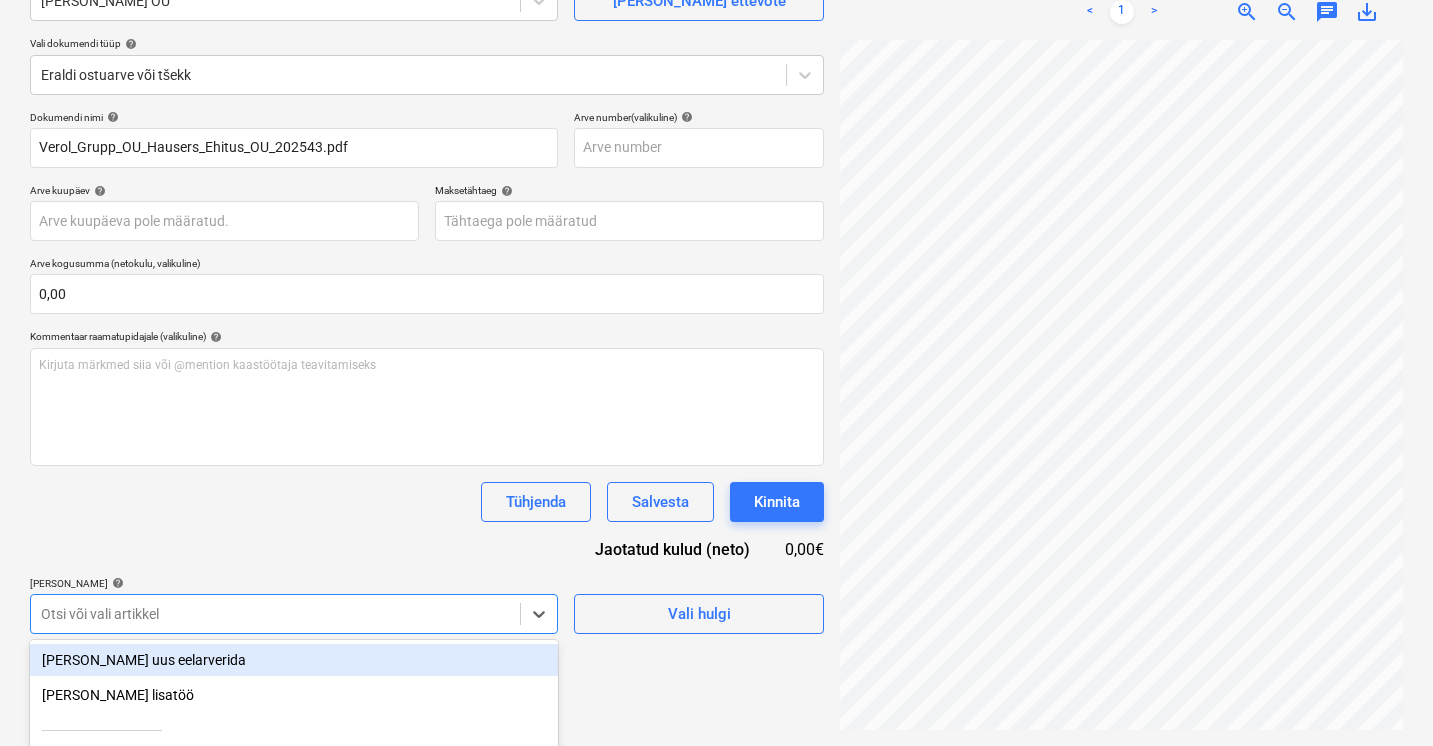 scroll, scrollTop: 398, scrollLeft: 0, axis: vertical 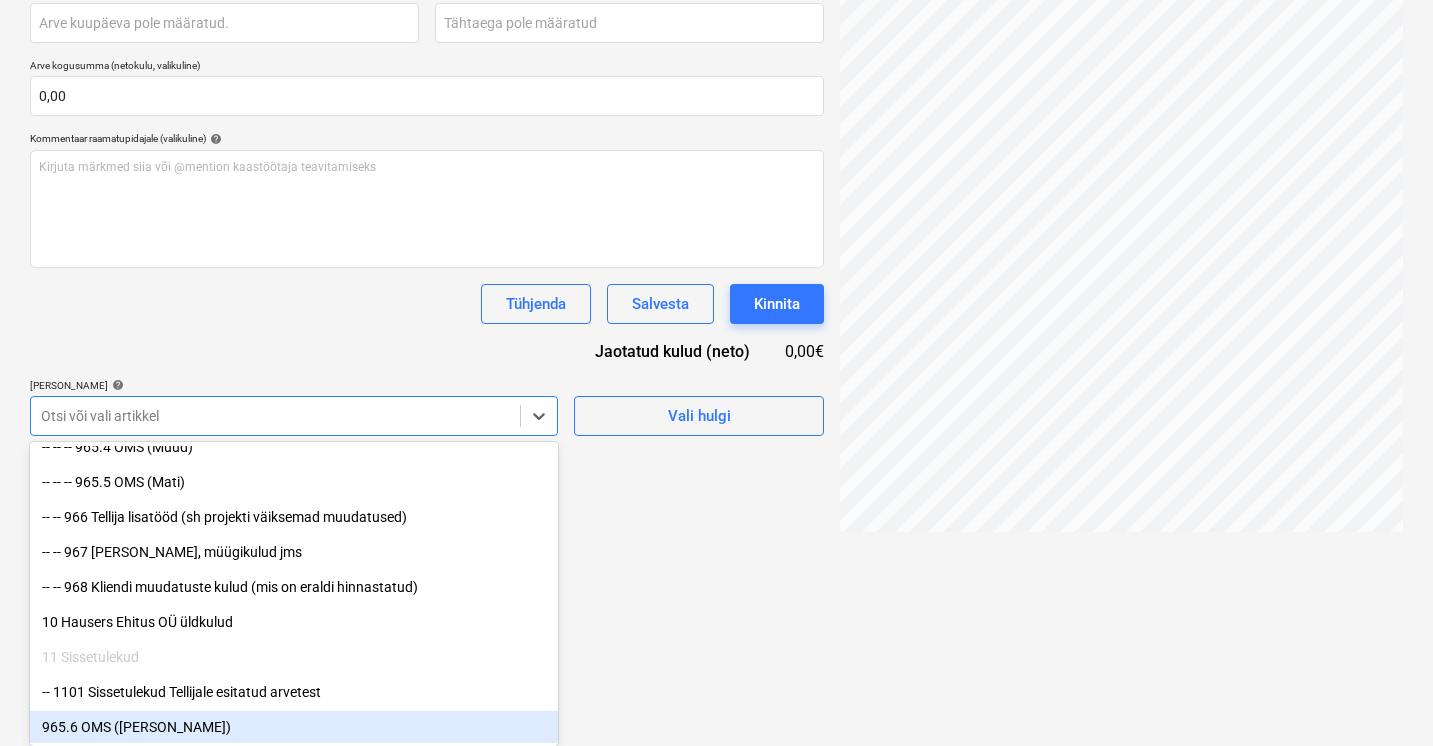 click on "965.6 OMS ([PERSON_NAME])" at bounding box center [294, 727] 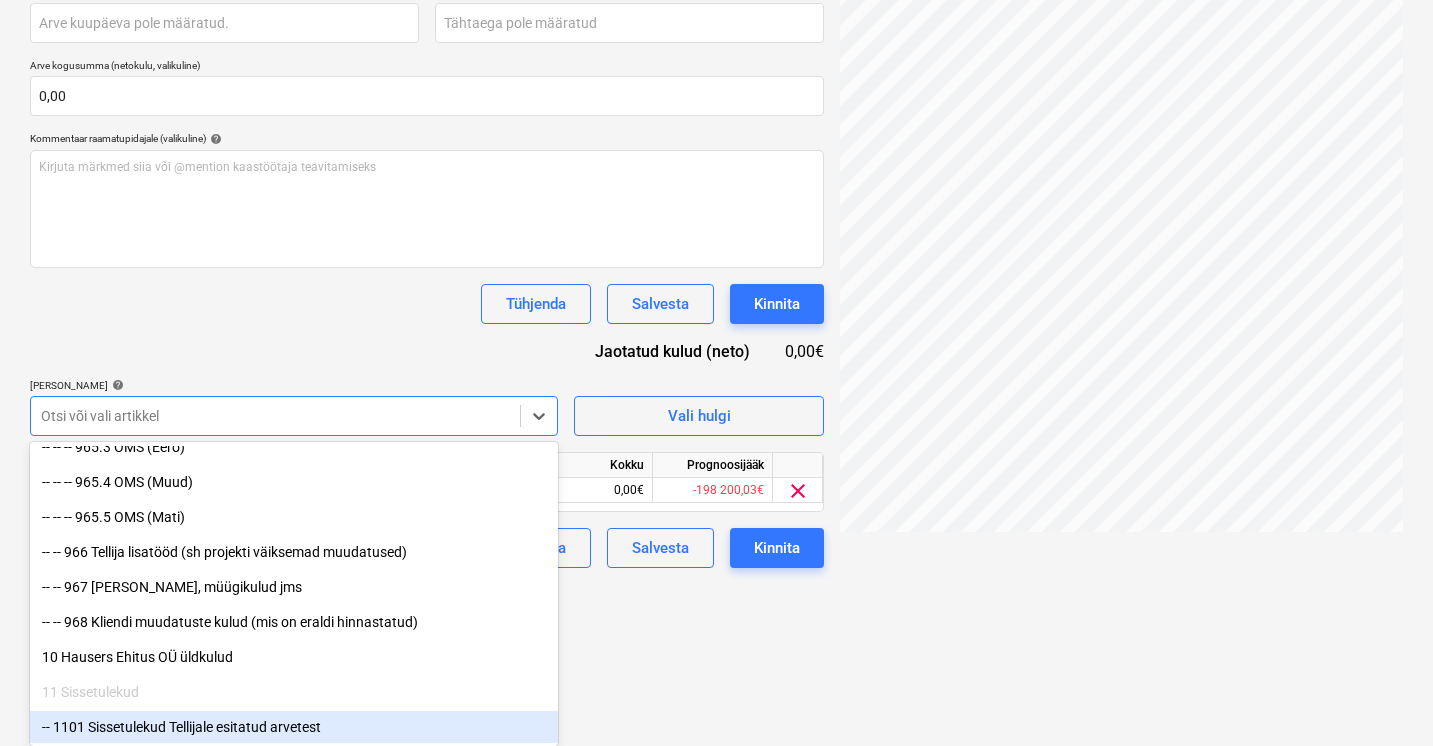 scroll, scrollTop: 23640, scrollLeft: 0, axis: vertical 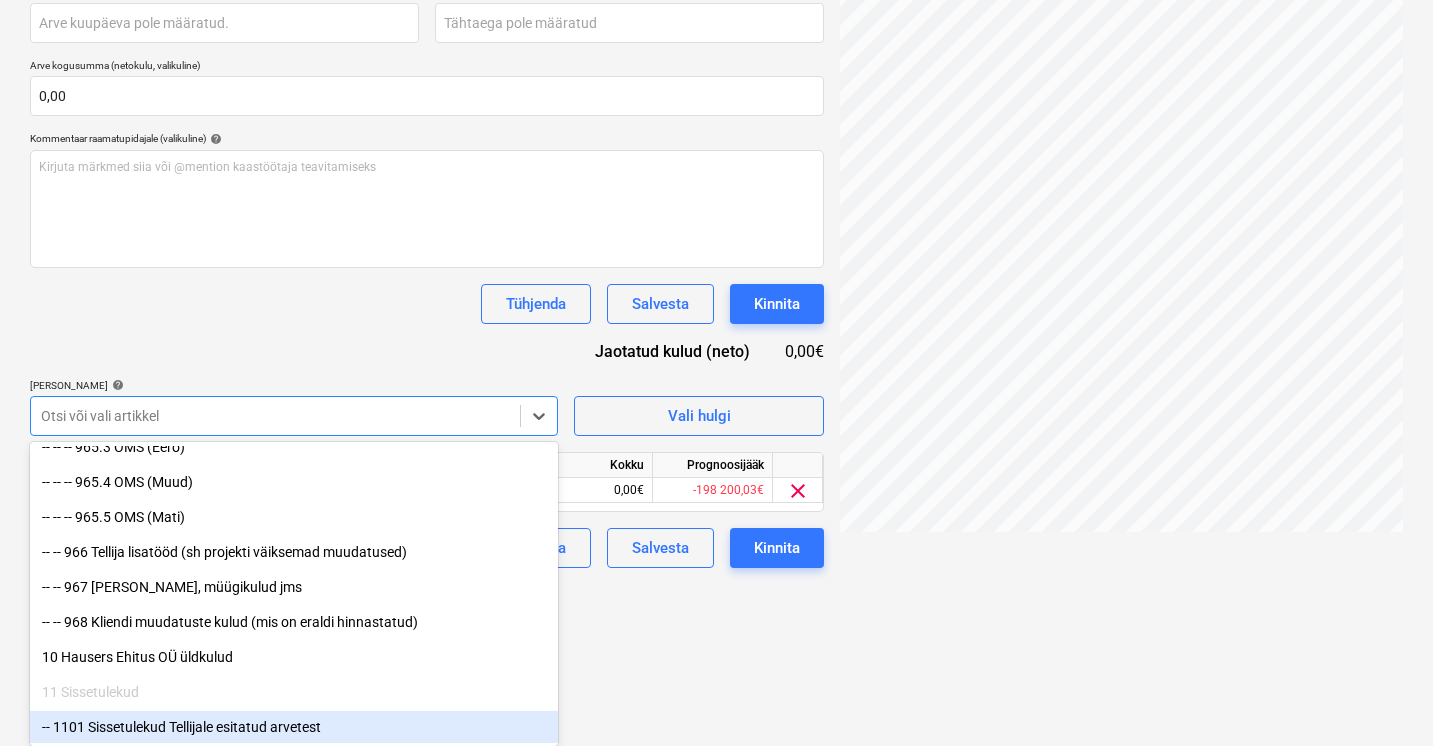 click on "Projektid Kontaktid Ettevõte Koondarved Postkast format_size keyboard_arrow_down help search Otsi notifications 0 keyboard_arrow_down T. Saaron keyboard_arrow_down Viieaia tee 28 Eelarve 9+ Hinnapäringud Alltöövõtulepingud Aktid 1 Kulud Sissetulek Failid 3 Analüütika Sätted Failide konteerimine Vali ettevõte [PERSON_NAME] OÜ   [PERSON_NAME] uus ettevõte Vali dokumendi tüüp help [PERSON_NAME] ostuarve või tšekk Dokumendi nimi help Verol_Grupp_OU_Hausers_Ehitus_OU_202543.pdf Arve number  (valikuline) help Arve kuupäev help Press the down arrow key to interact with the calendar and
select a date. Press the question mark key to get the keyboard shortcuts for changing dates. Maksetähtaeg help Press the down arrow key to interact with the calendar and
select a date. Press the question mark key to get the keyboard shortcuts for changing dates. Arve kogusumma (netokulu, valikuline) 0,00 Kommentaar raamatupidajale (valikuline) help [PERSON_NAME] märkmed siia või @mention kaastöötaja teavitamiseks ﻿ help" at bounding box center [716, -25] 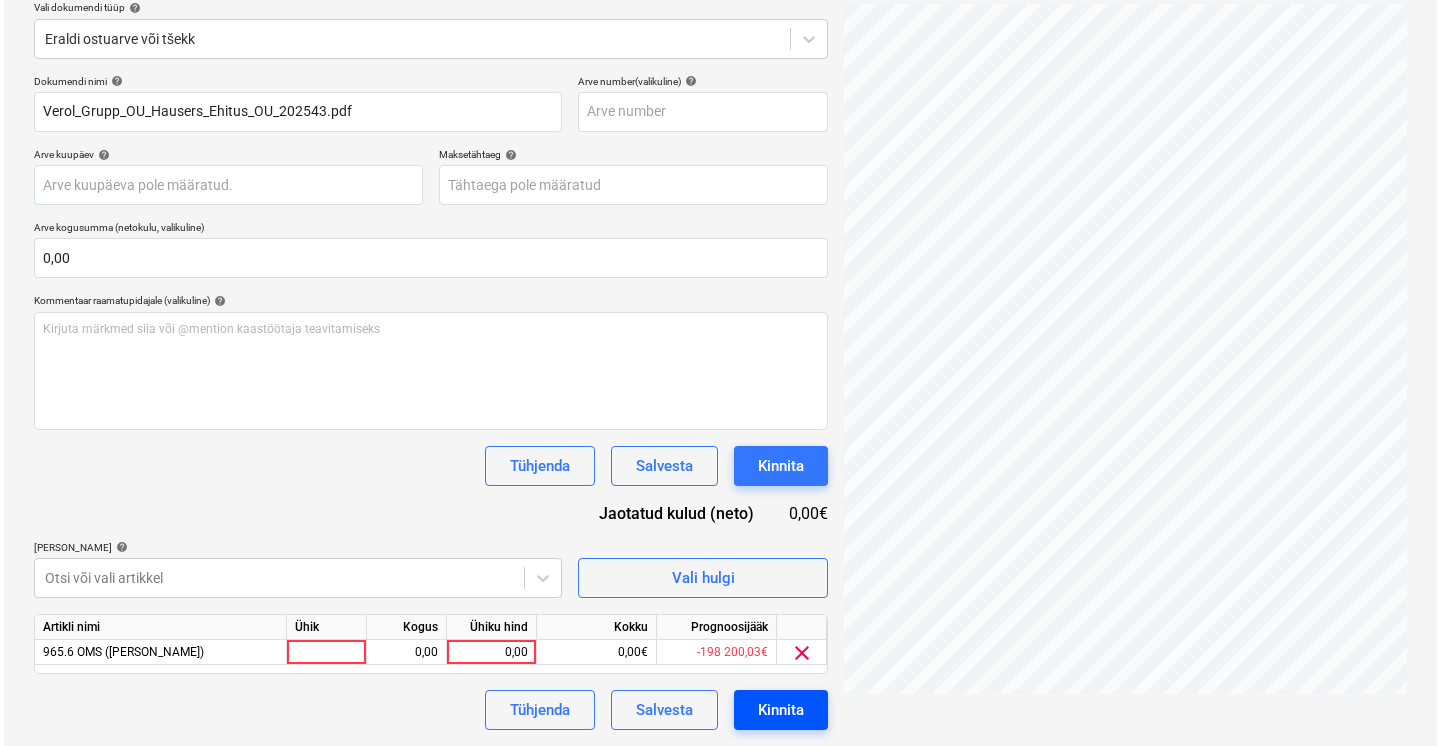 scroll, scrollTop: 234, scrollLeft: 0, axis: vertical 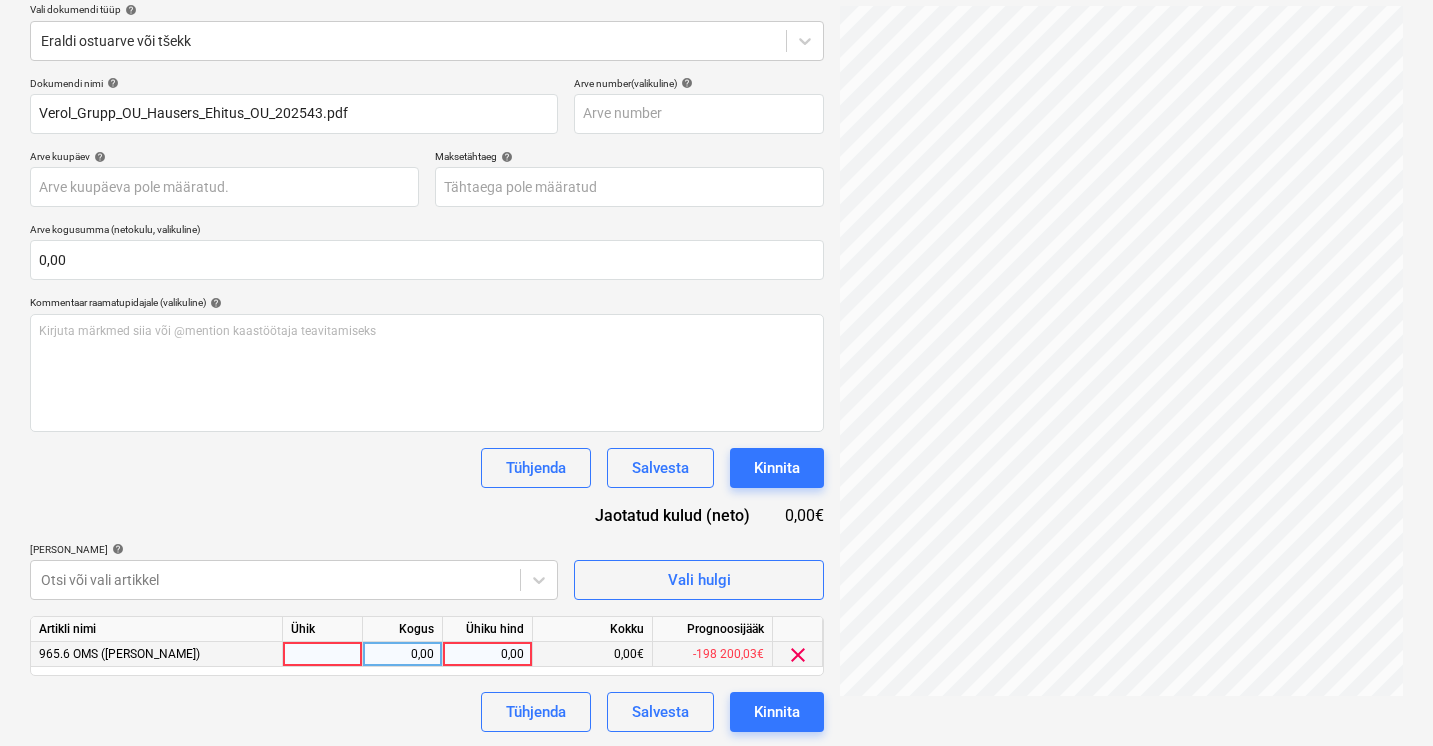 click at bounding box center (323, 654) 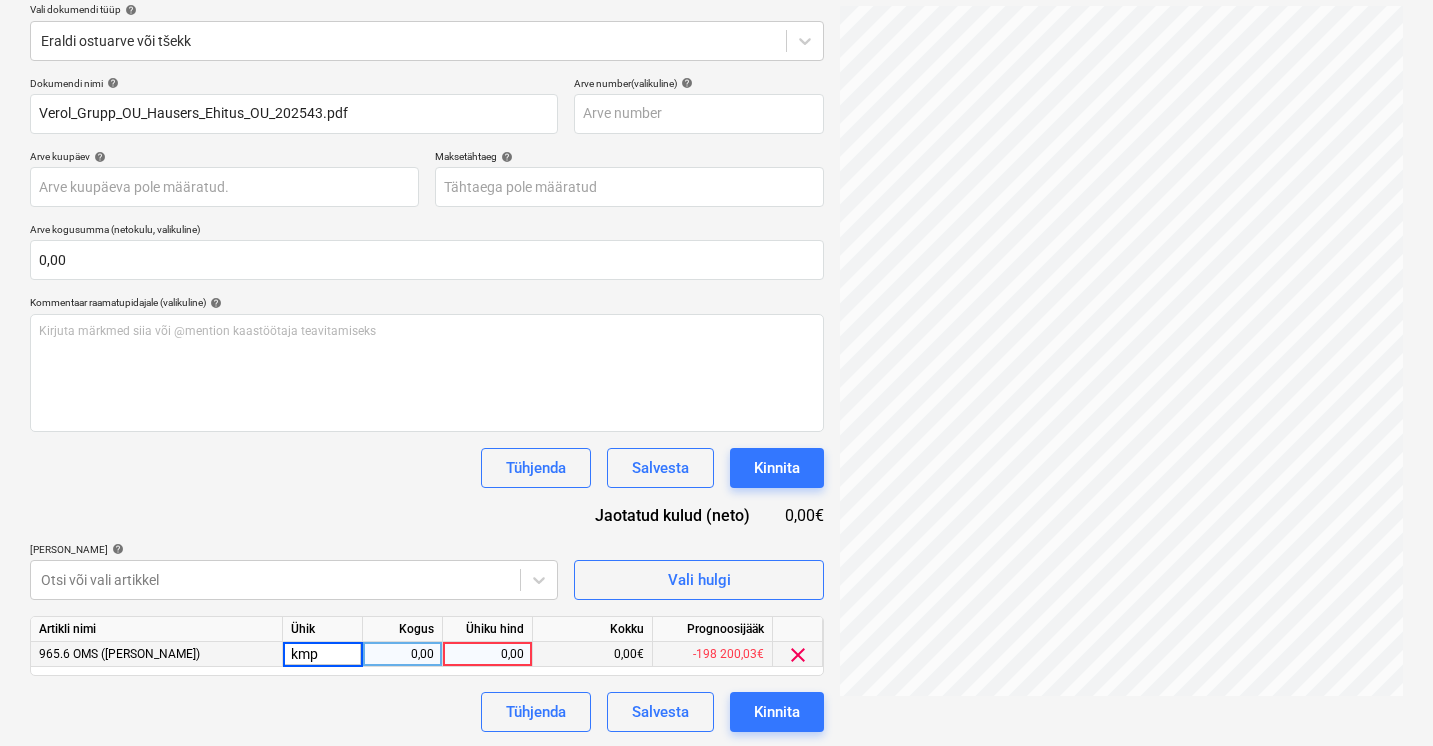 type on "kmpl" 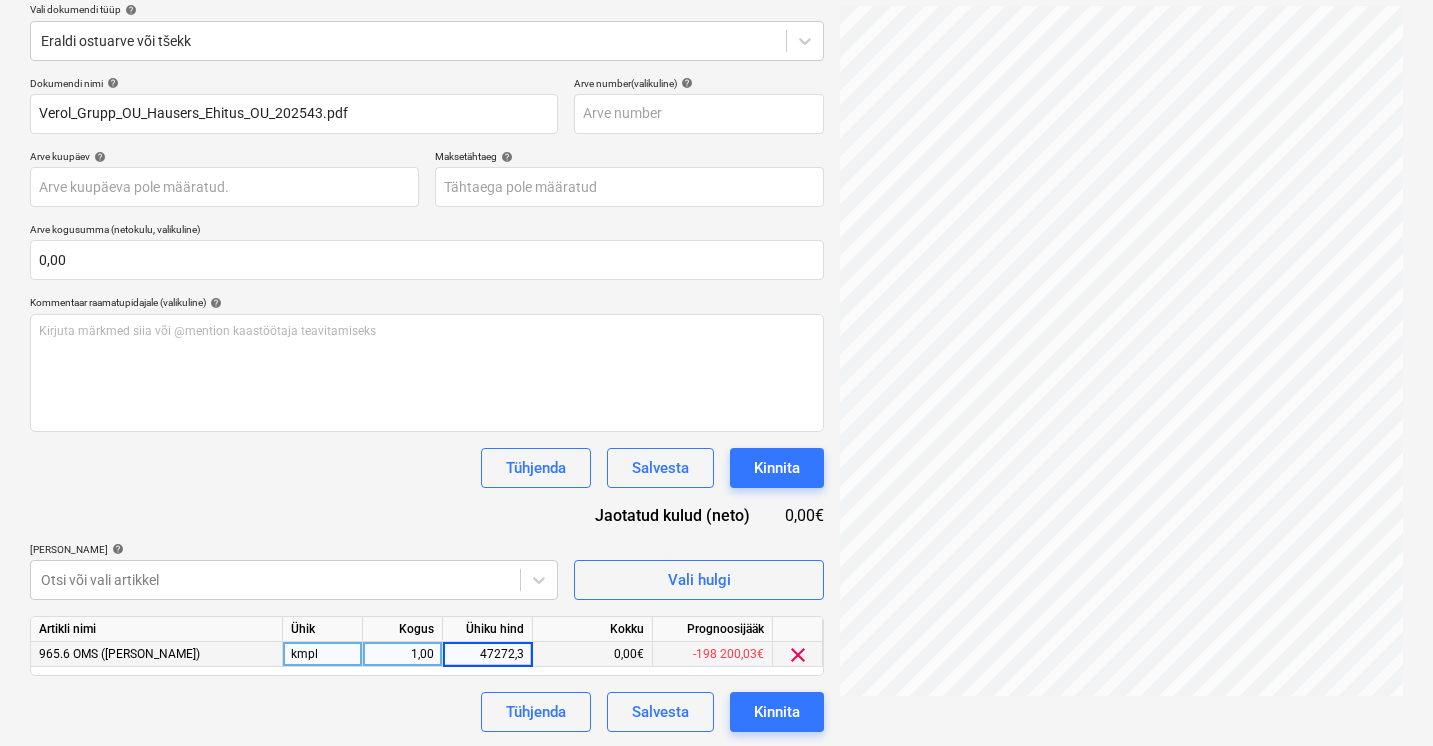 type on "47272,31" 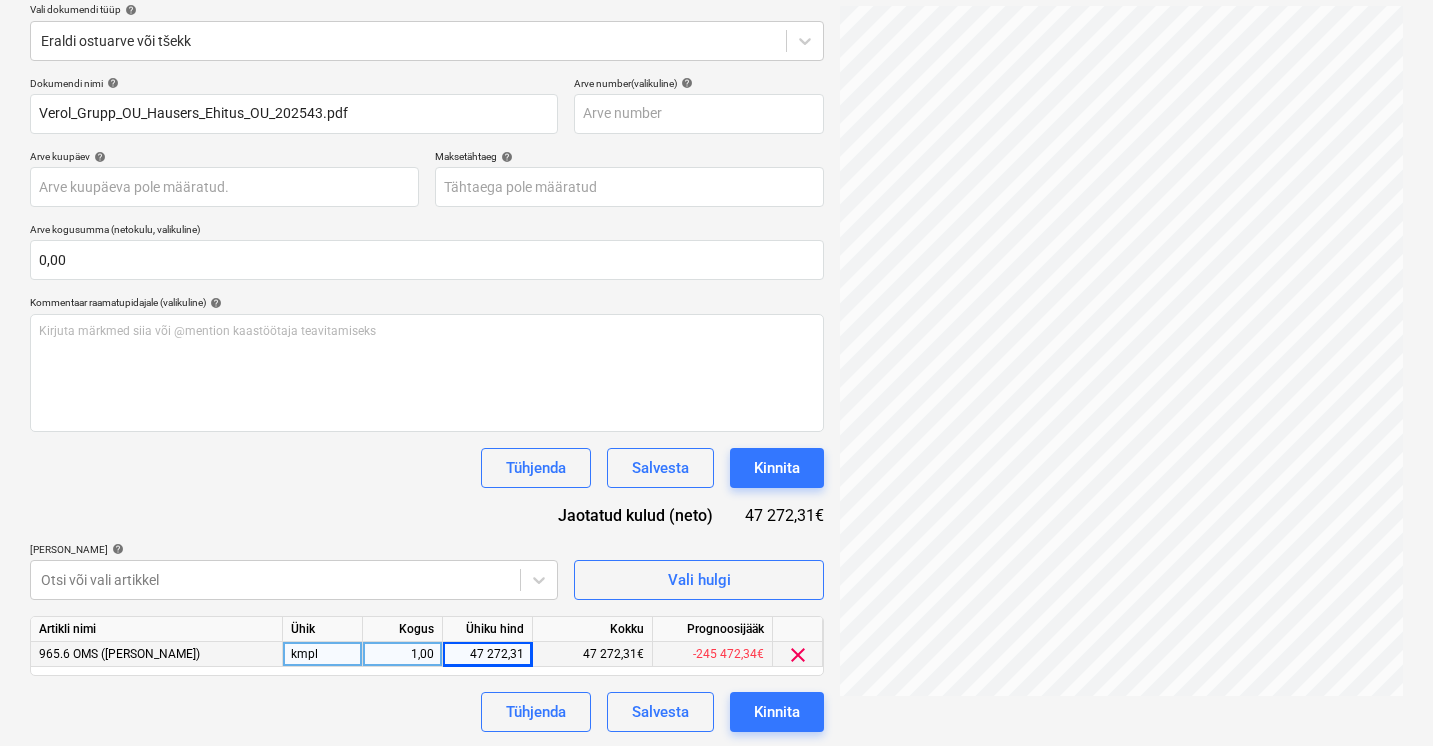 click on "Dokumendi nimi help Verol_Grupp_OU_Hausers_Ehitus_OU_202543.pdf Arve number  (valikuline) help Arve kuupäev help Press the down arrow key to interact with the calendar and
select a date. Press the question mark key to get the keyboard shortcuts for changing dates. Maksetähtaeg help Press the down arrow key to interact with the calendar and
select a date. Press the question mark key to get the keyboard shortcuts for changing dates. Arve kogusumma (netokulu, valikuline) 0,00 Kommentaar raamatupidajale (valikuline) help Kirjuta märkmed siia või @mention kaastöötaja teavitamiseks ﻿ Tühjenda Salvesta Kinnita Jaotatud kulud (neto) 47 272,31€ [PERSON_NAME] artiklid help [PERSON_NAME] või vali artikkel Vali hulgi Artikli nimi Ühik Kogus Ühiku hind Kokku Prognoosijääk 965.6 OMS (Tomy EHA) kmpl 1,00 47 272,31 47 272,31€ -245 472,34€ clear Tühjenda Salvesta Kinnita" at bounding box center [427, 404] 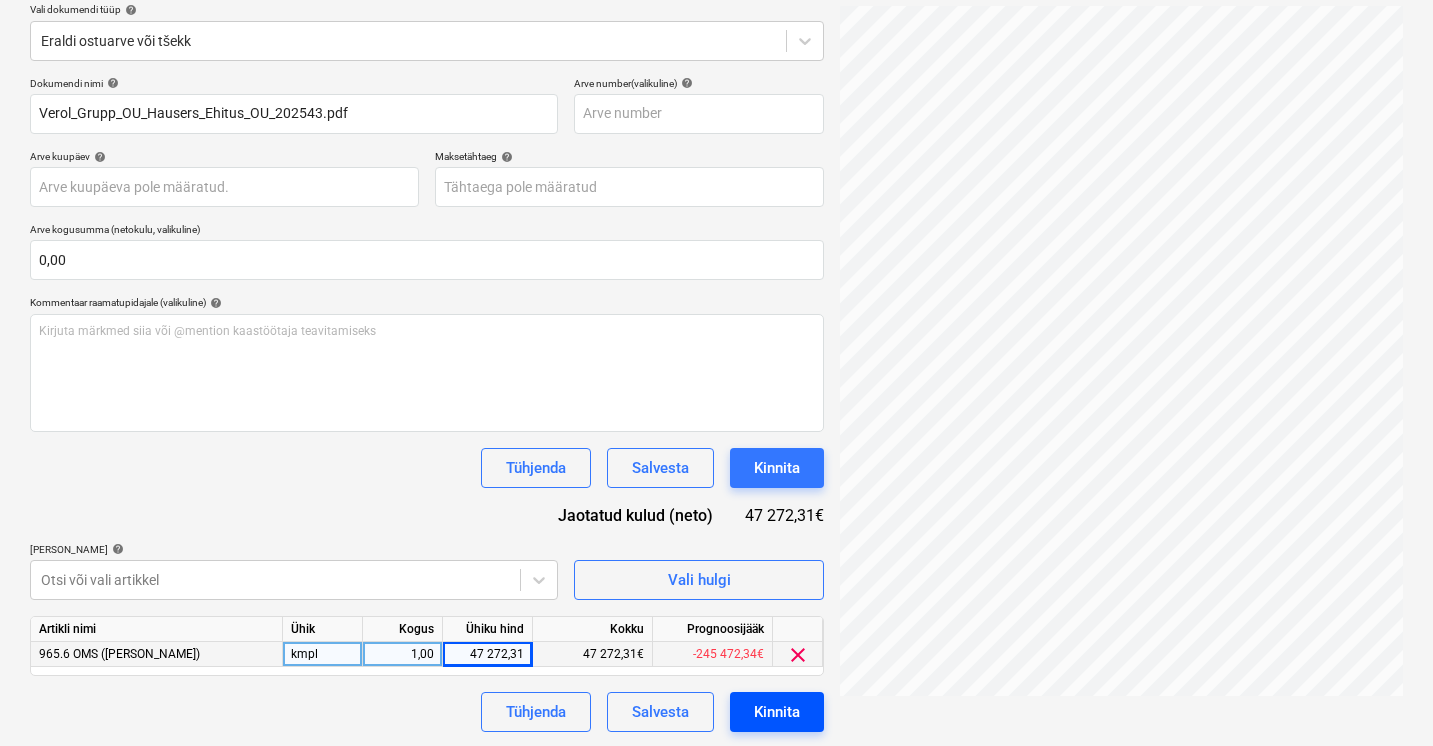 click on "Kinnita" at bounding box center [777, 712] 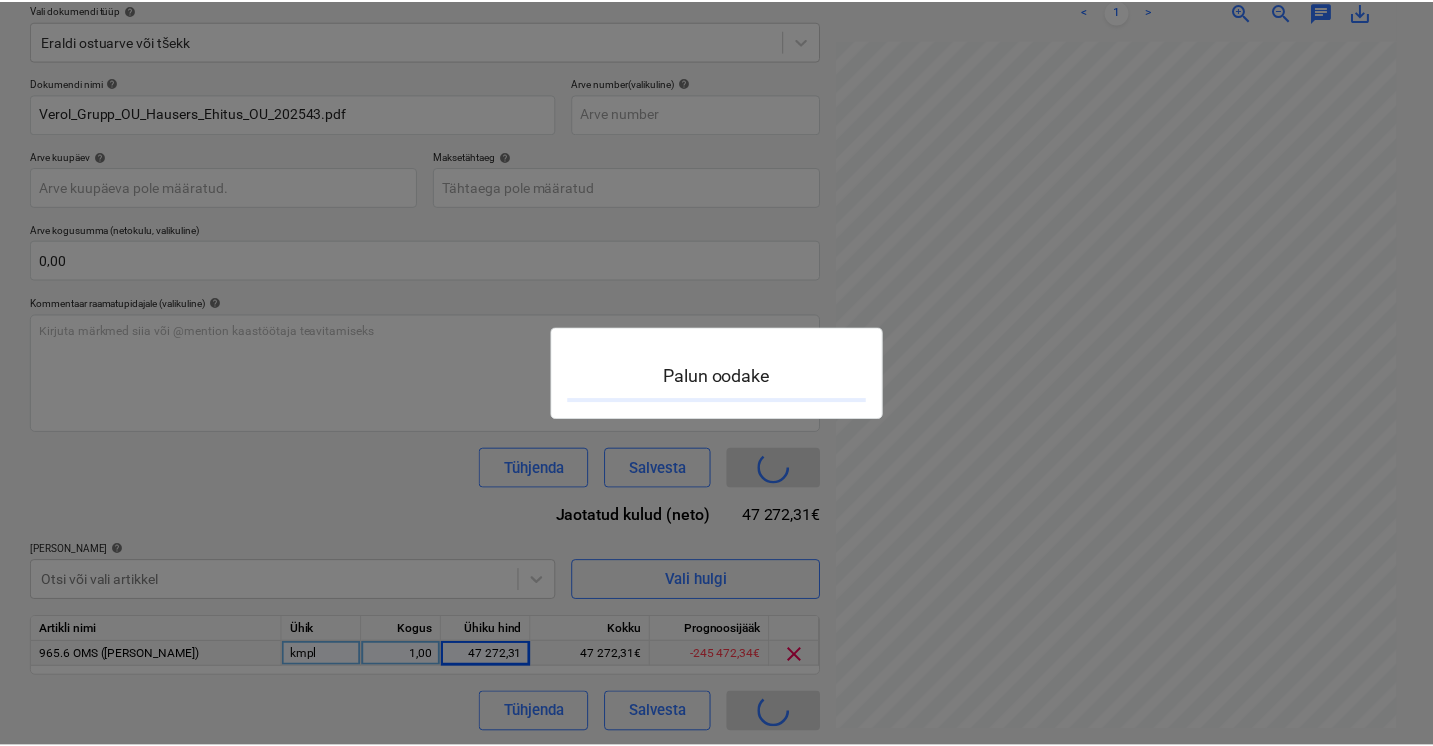 scroll, scrollTop: 0, scrollLeft: 0, axis: both 